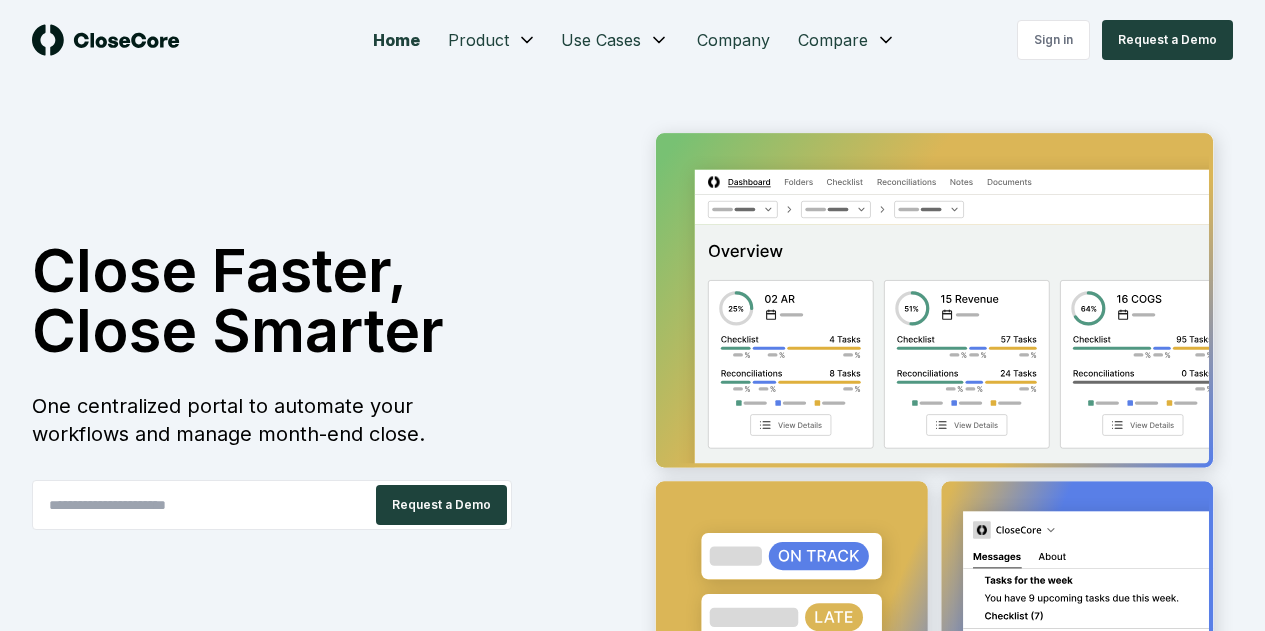 scroll, scrollTop: 0, scrollLeft: 0, axis: both 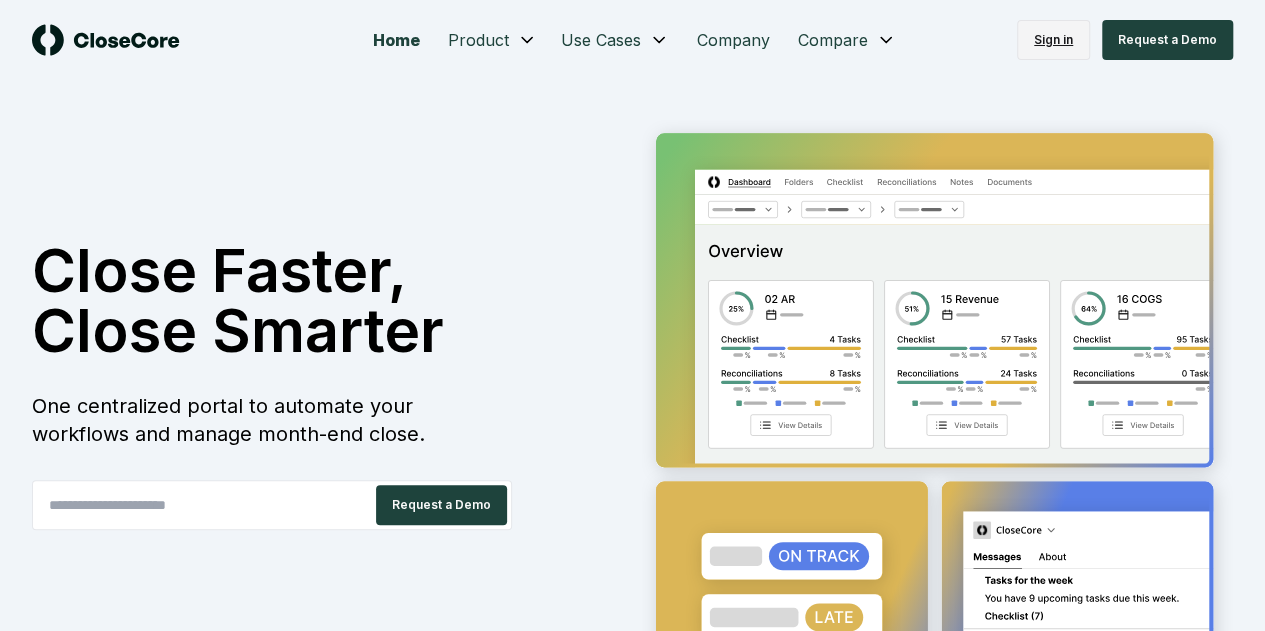 click on "Sign in" at bounding box center [1053, 40] 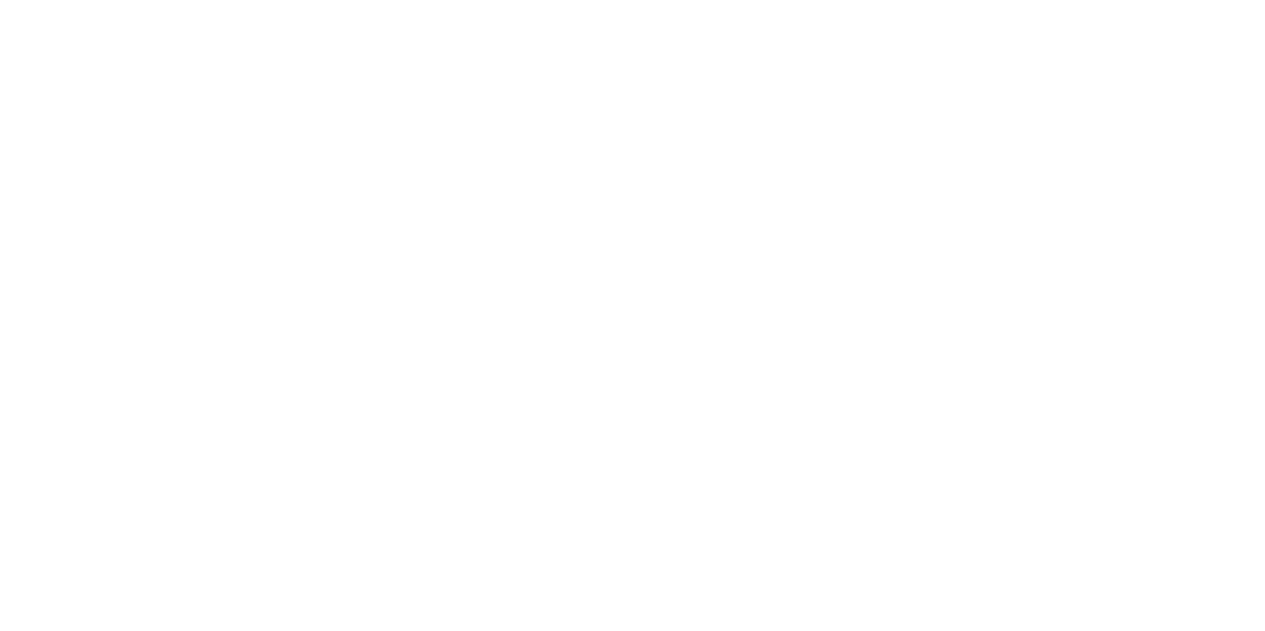 scroll, scrollTop: 0, scrollLeft: 0, axis: both 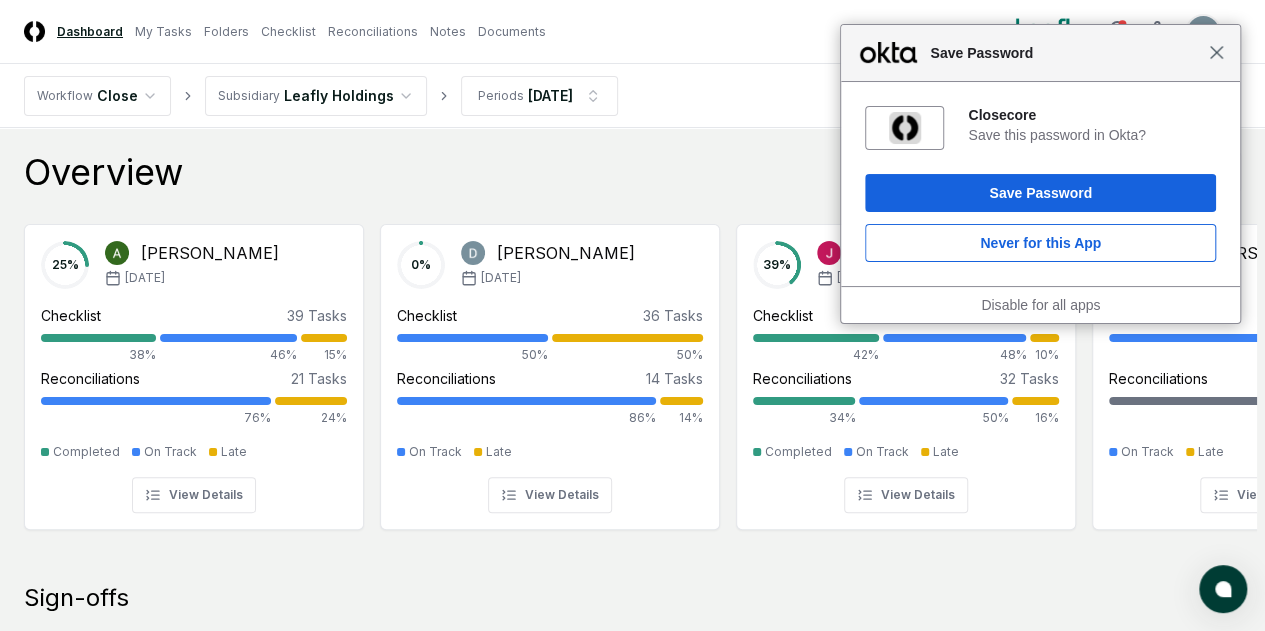 click on "Close" at bounding box center [1216, 52] 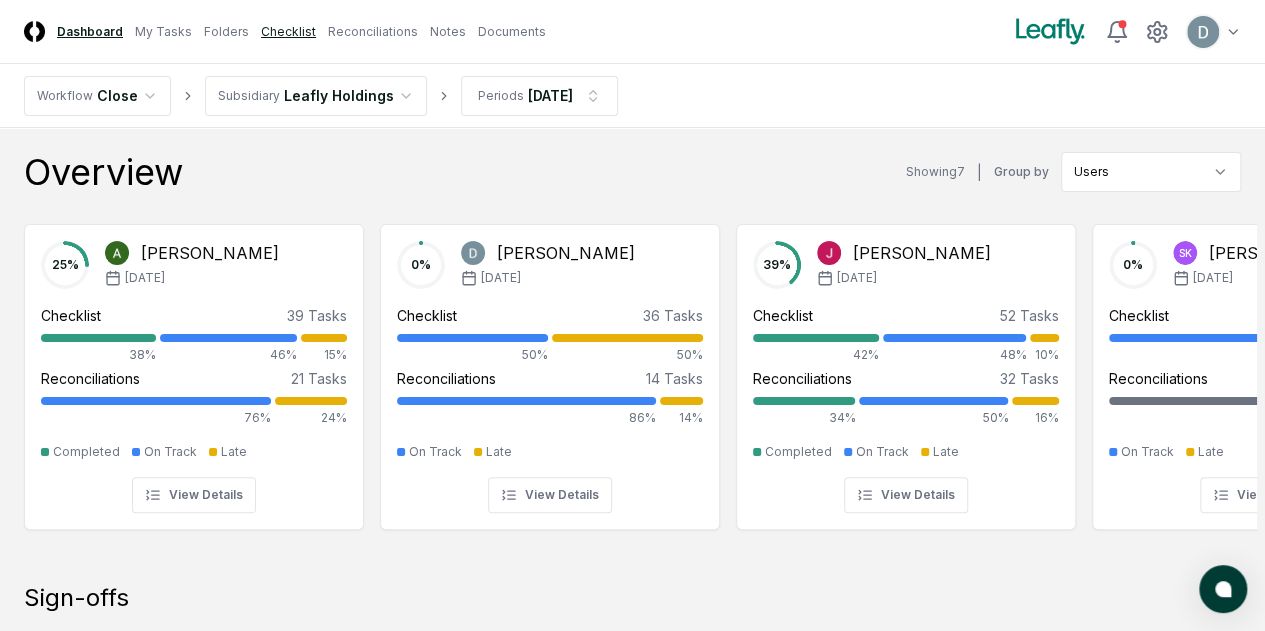 click on "Checklist" at bounding box center [288, 32] 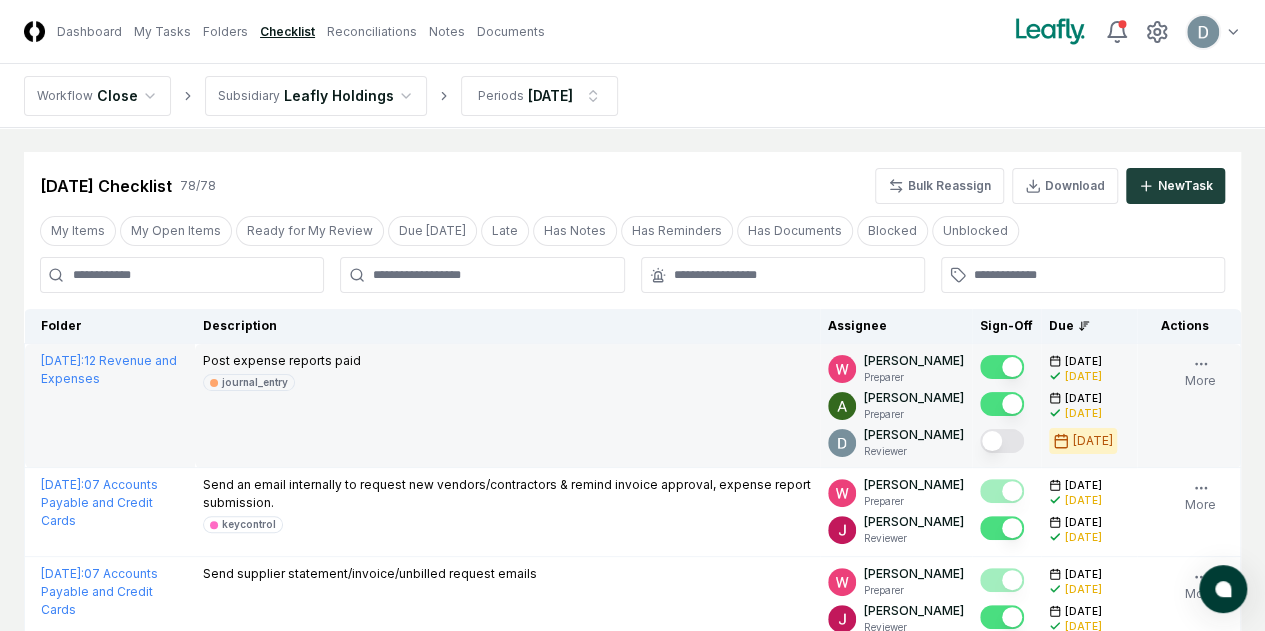 click at bounding box center (1002, 441) 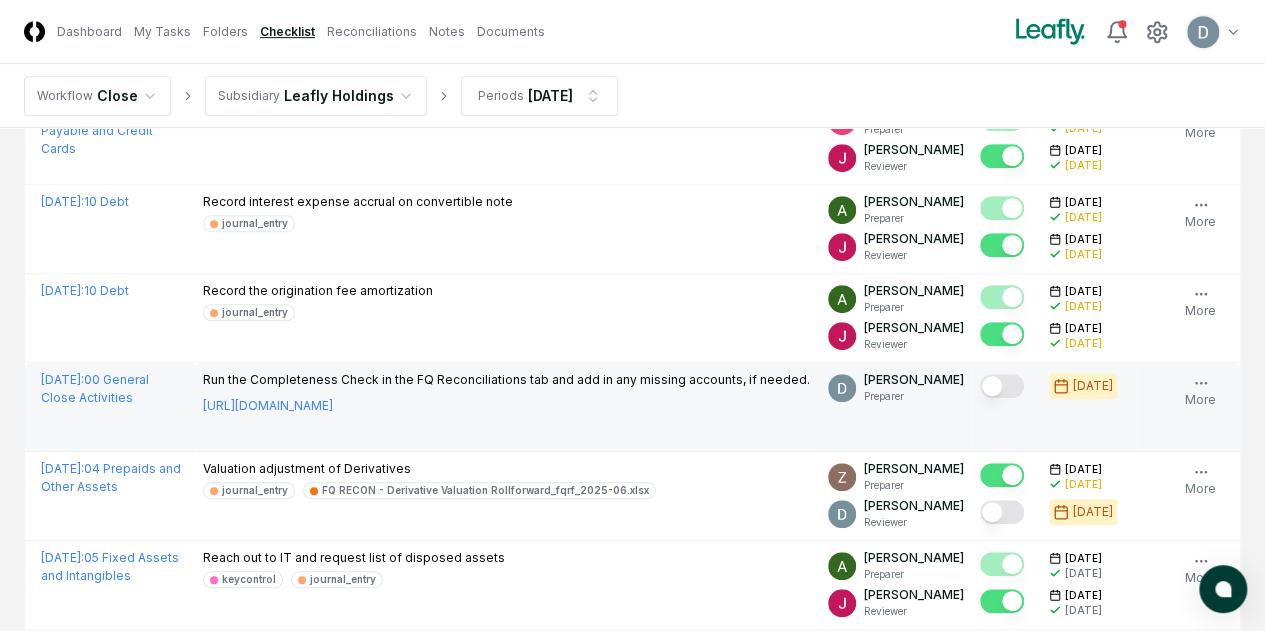 scroll, scrollTop: 460, scrollLeft: 0, axis: vertical 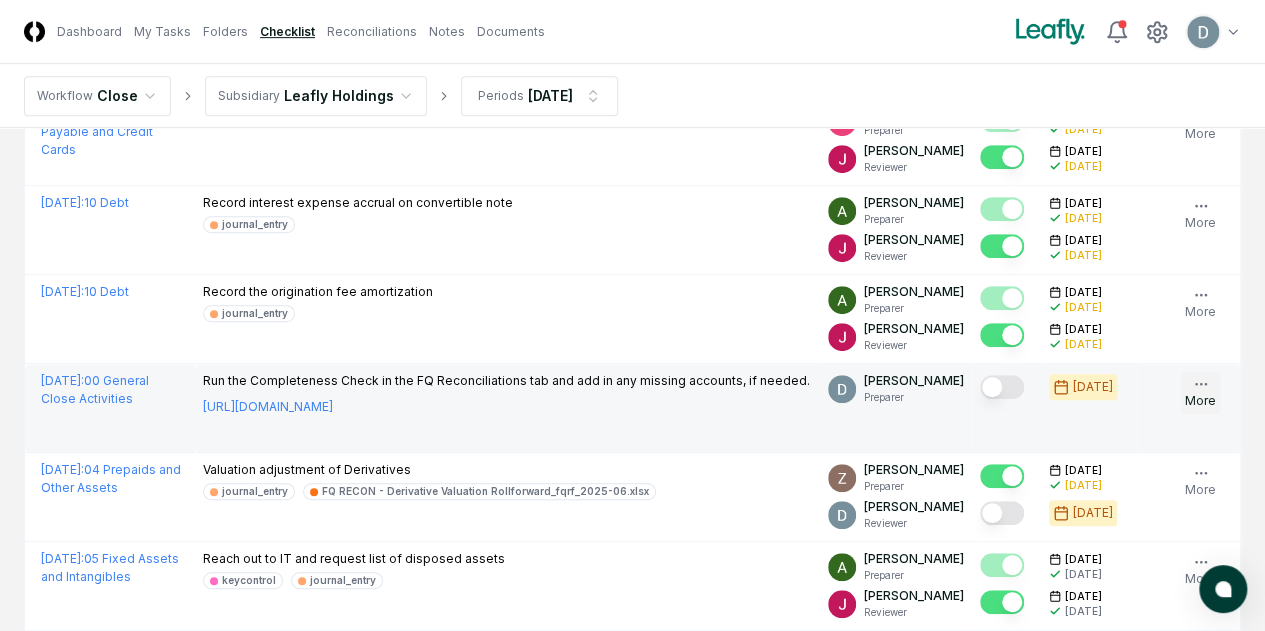 click on "More" at bounding box center [1200, 393] 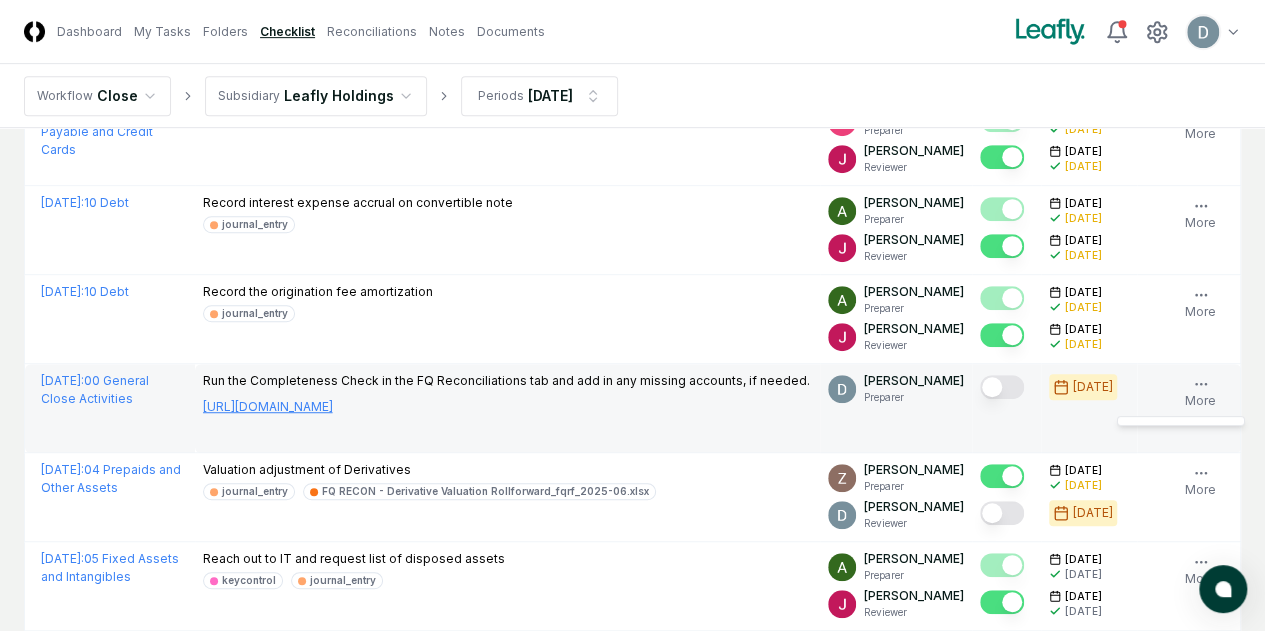 click on "[URL][DOMAIN_NAME]" at bounding box center [268, 407] 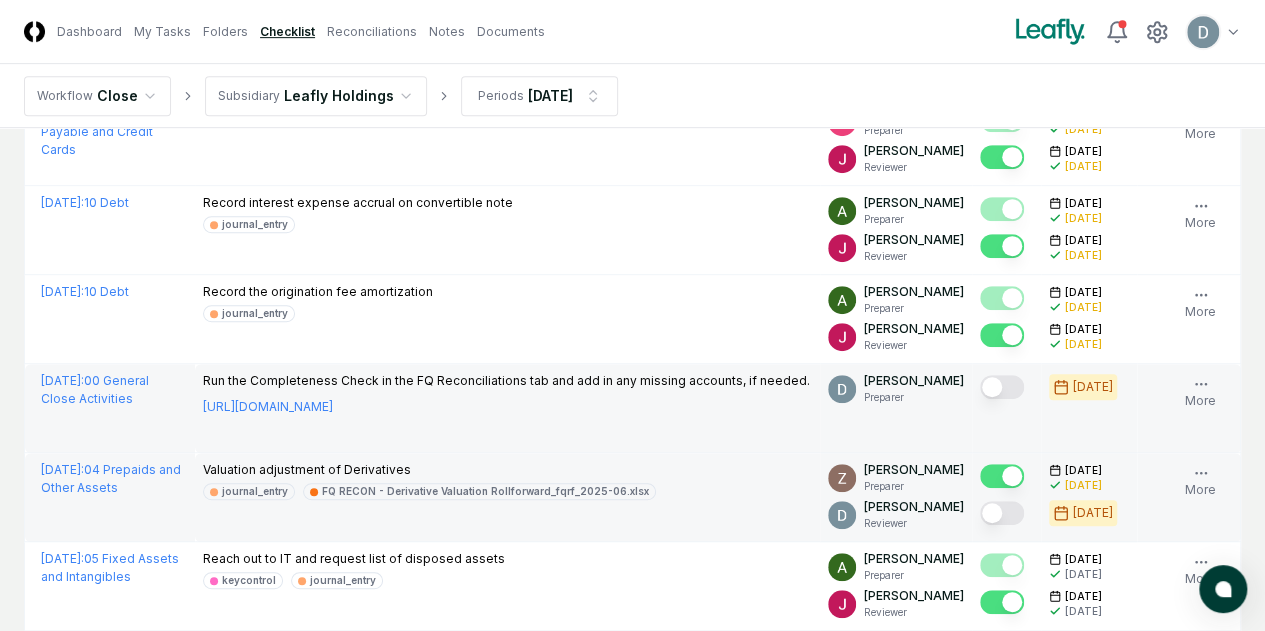 click at bounding box center [1002, 513] 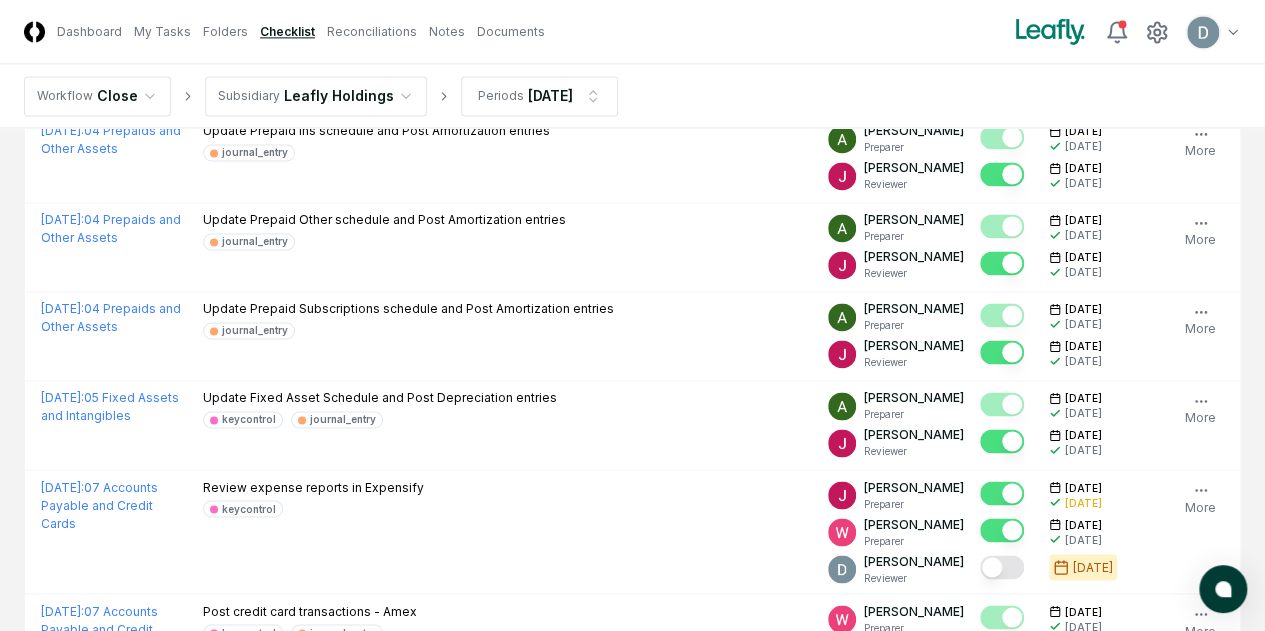 scroll, scrollTop: 1423, scrollLeft: 0, axis: vertical 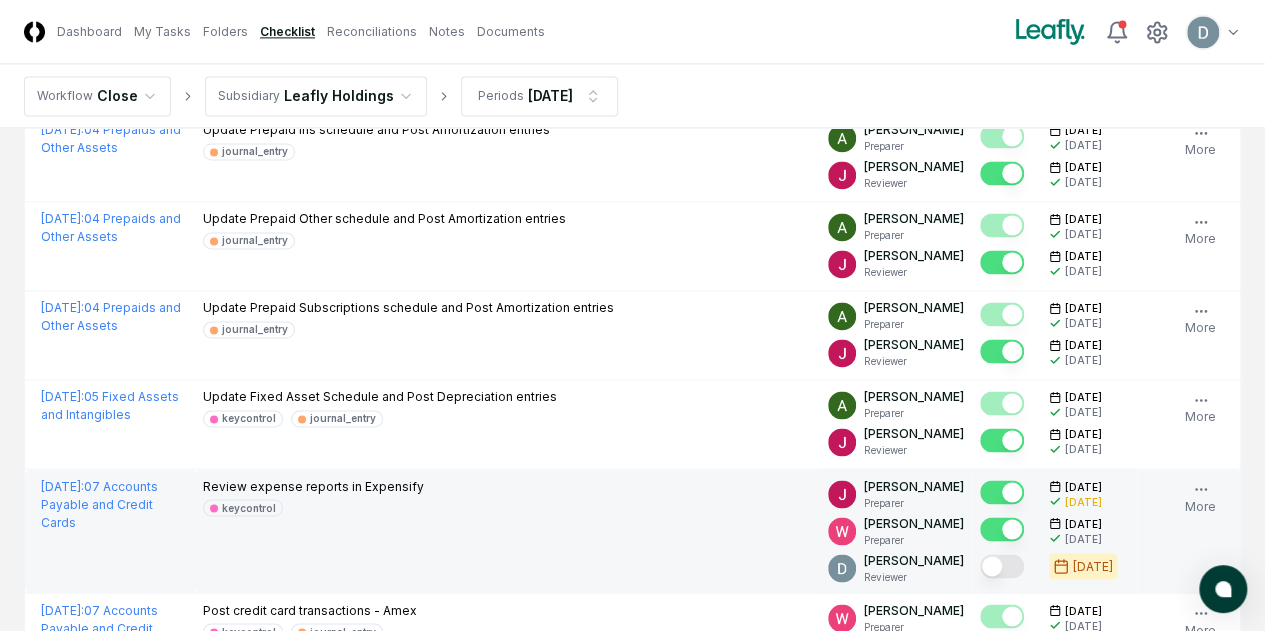 click at bounding box center [1002, 566] 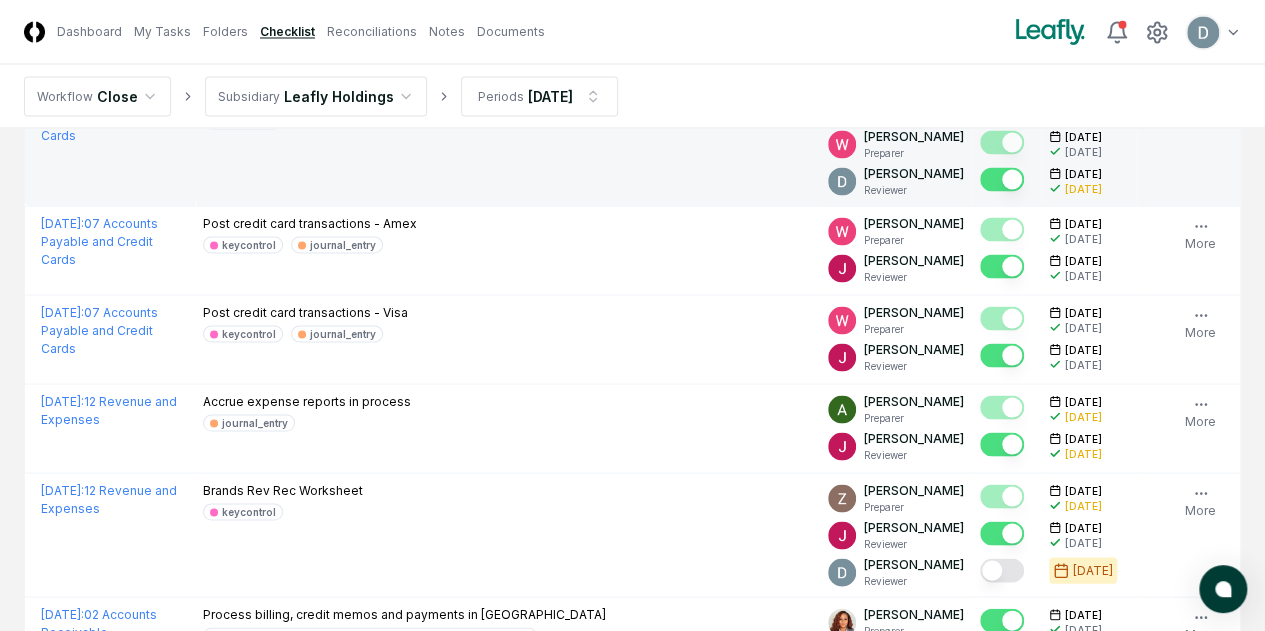 scroll, scrollTop: 1821, scrollLeft: 0, axis: vertical 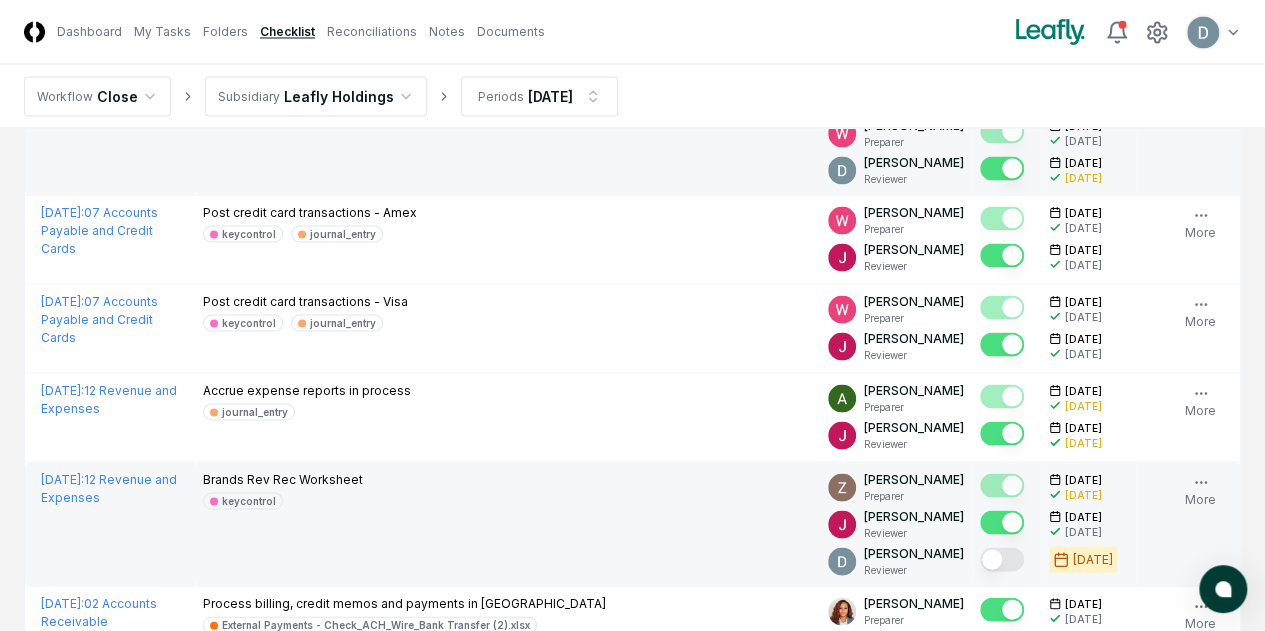click at bounding box center (1002, 559) 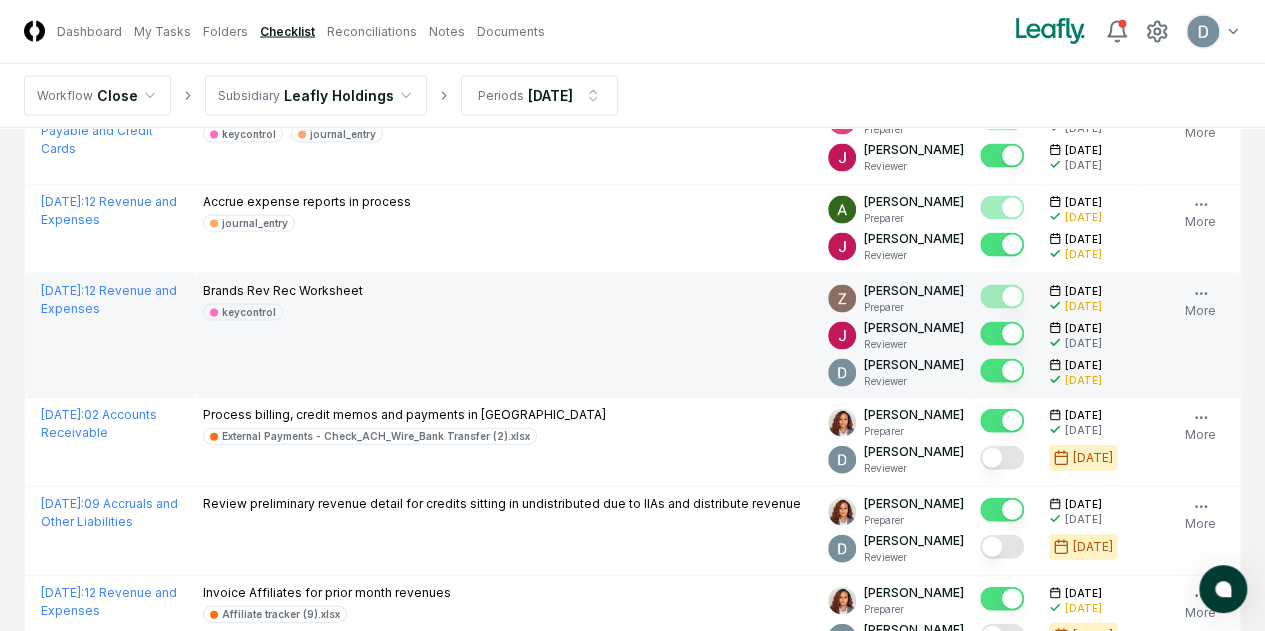 scroll, scrollTop: 2010, scrollLeft: 0, axis: vertical 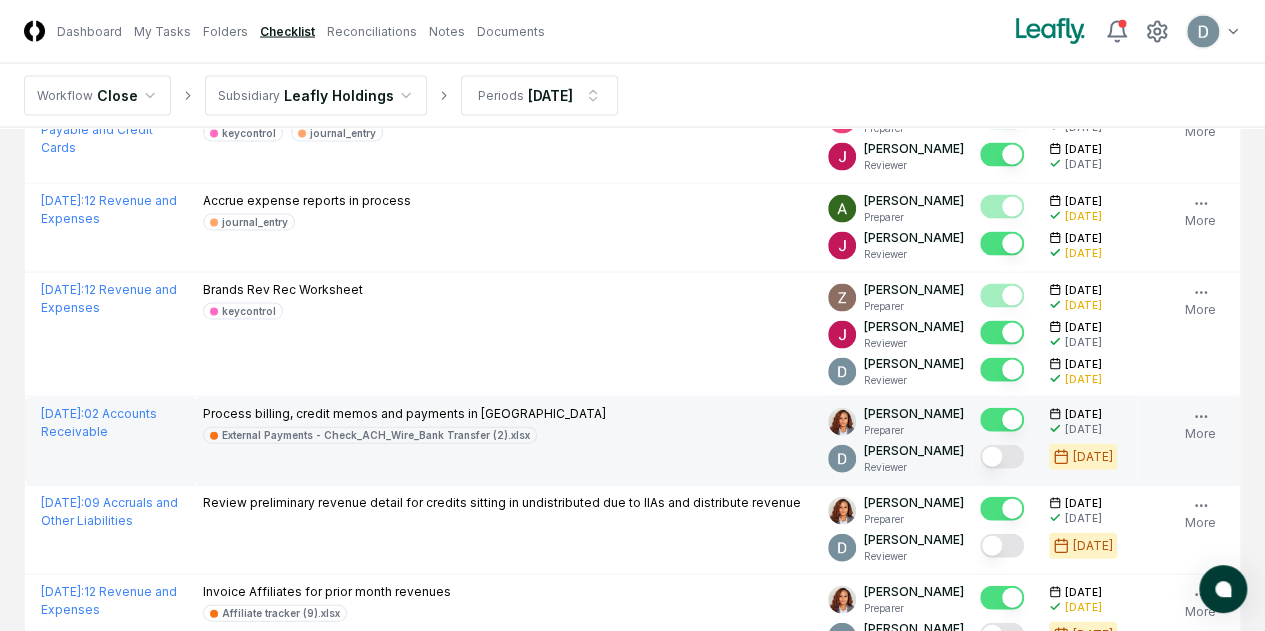 click at bounding box center (1002, 457) 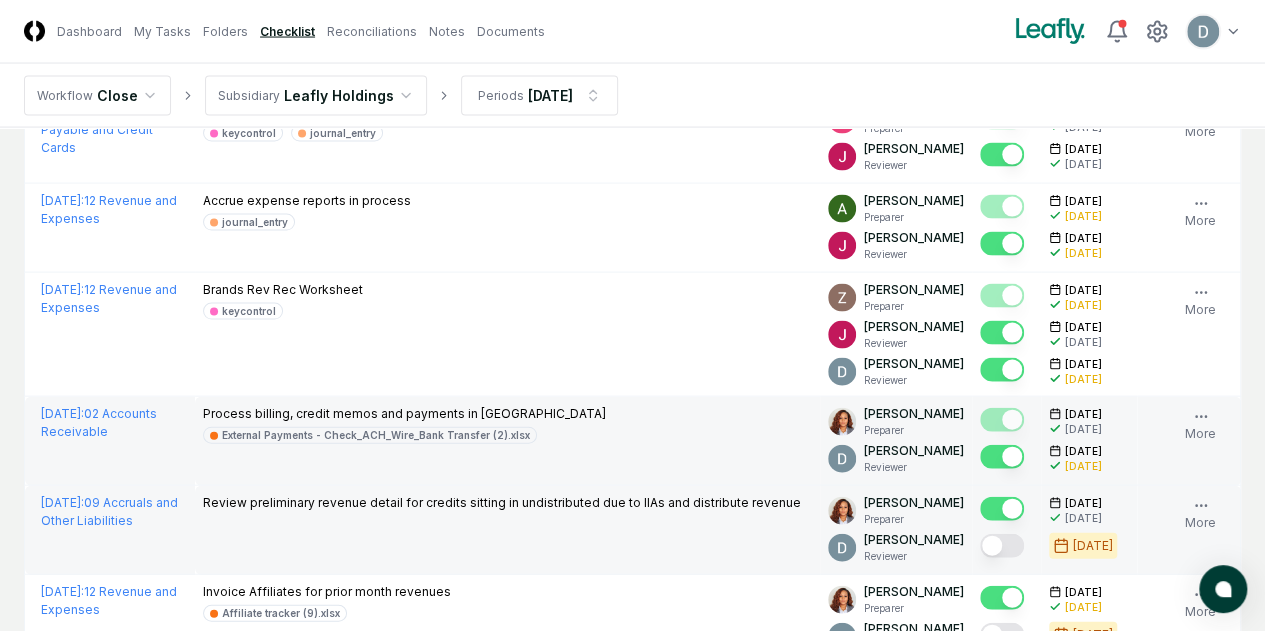 click at bounding box center [1002, 546] 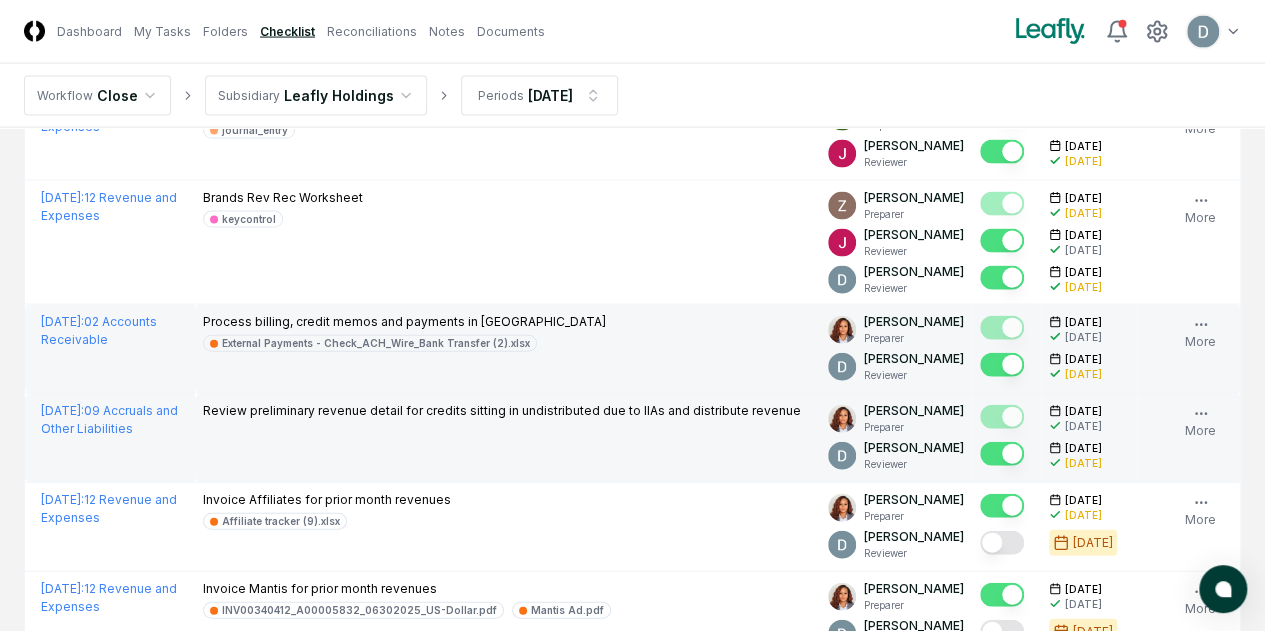 scroll, scrollTop: 2103, scrollLeft: 0, axis: vertical 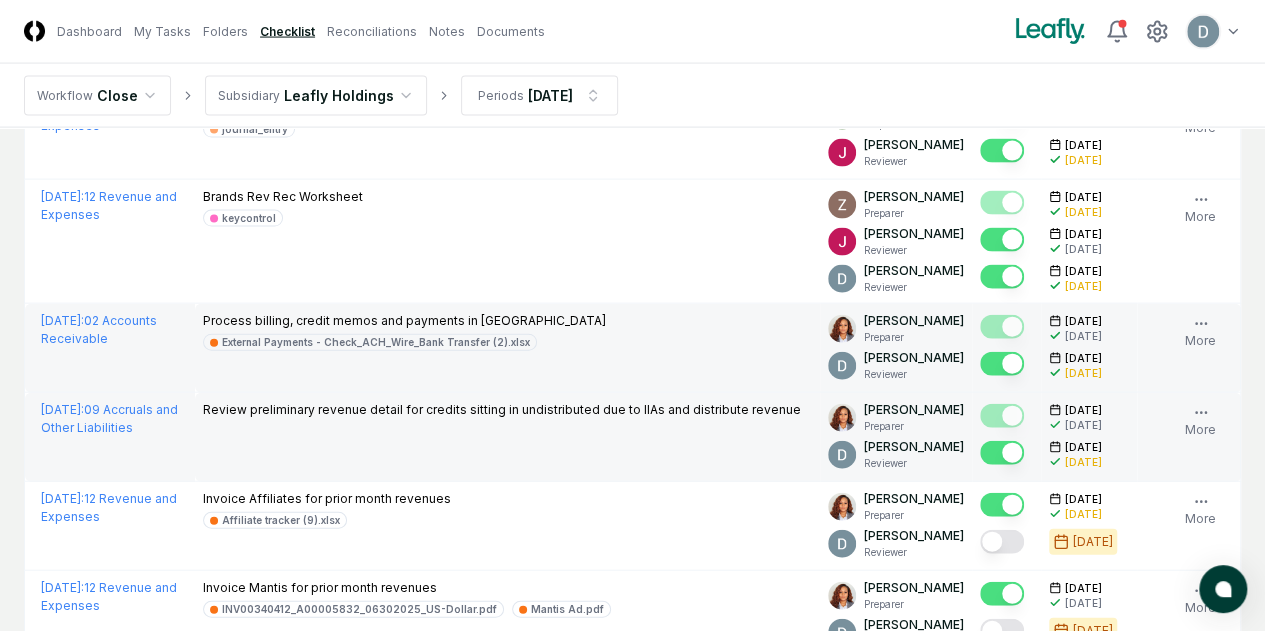 click at bounding box center [1002, 542] 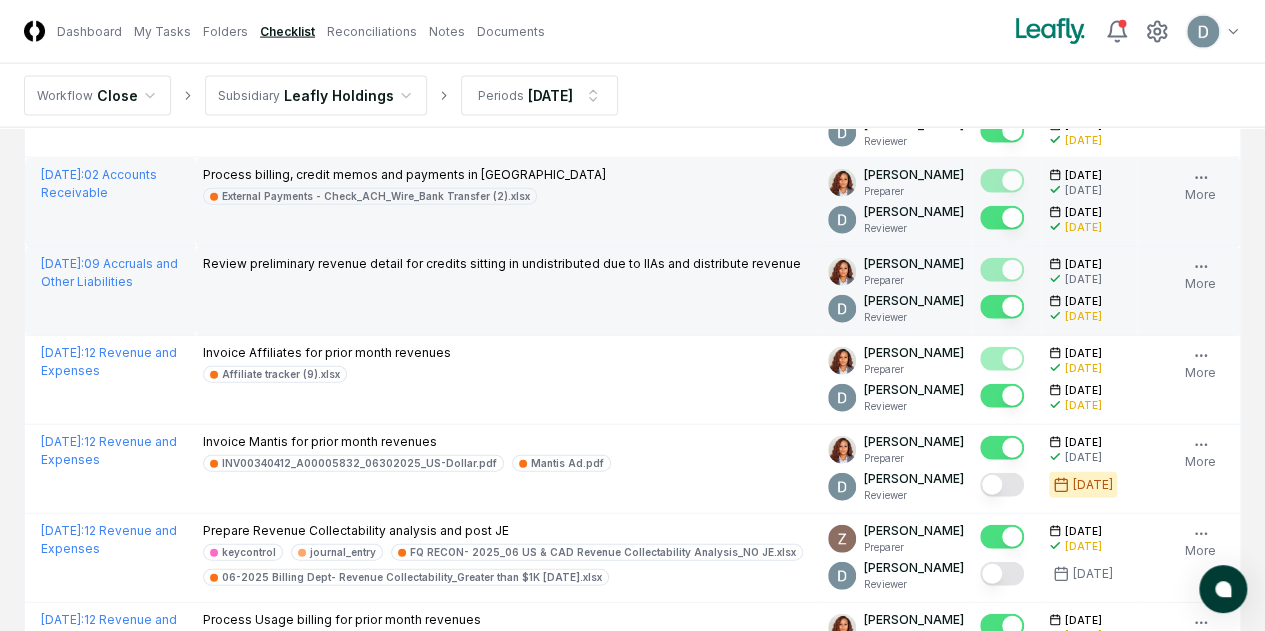 scroll, scrollTop: 2250, scrollLeft: 0, axis: vertical 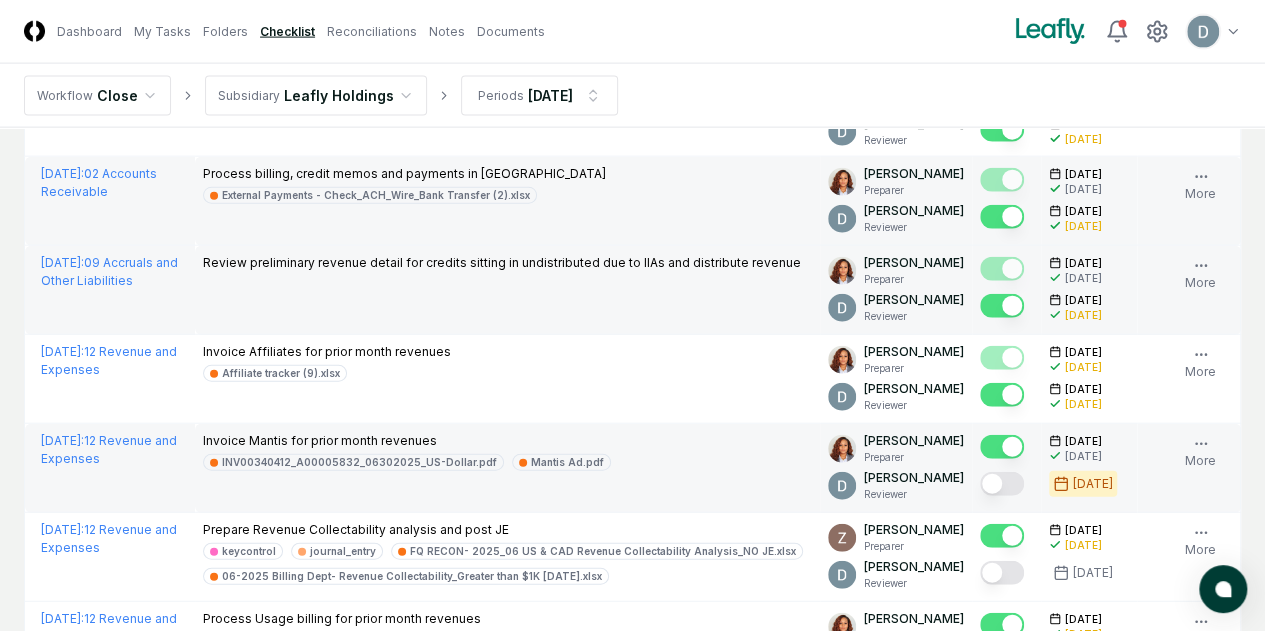 click at bounding box center [1002, 484] 